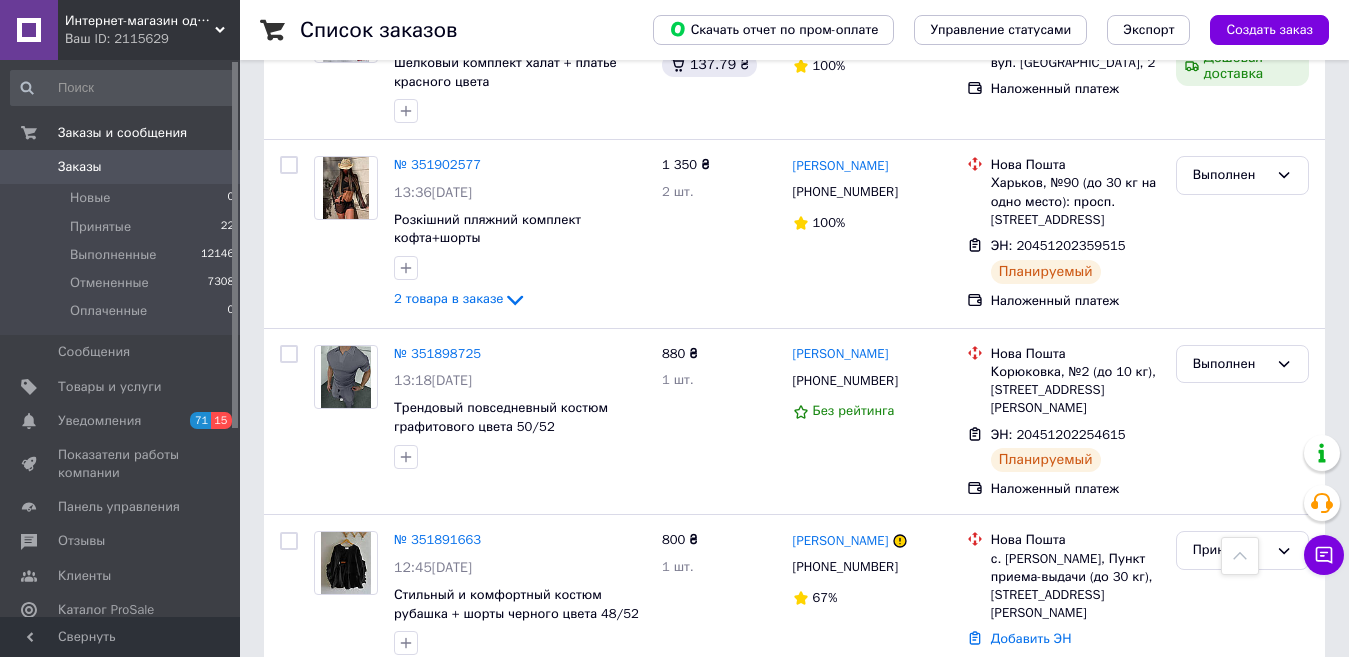 scroll, scrollTop: 3200, scrollLeft: 0, axis: vertical 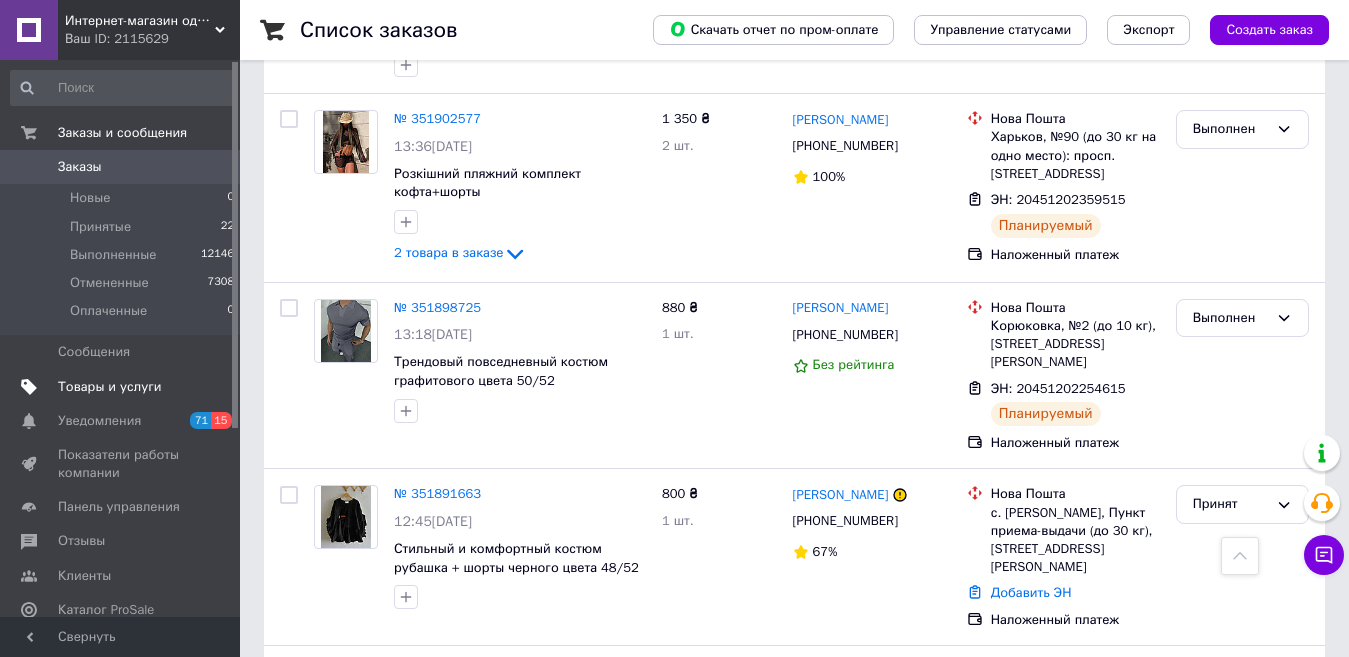 click on "Товары и услуги" at bounding box center [110, 387] 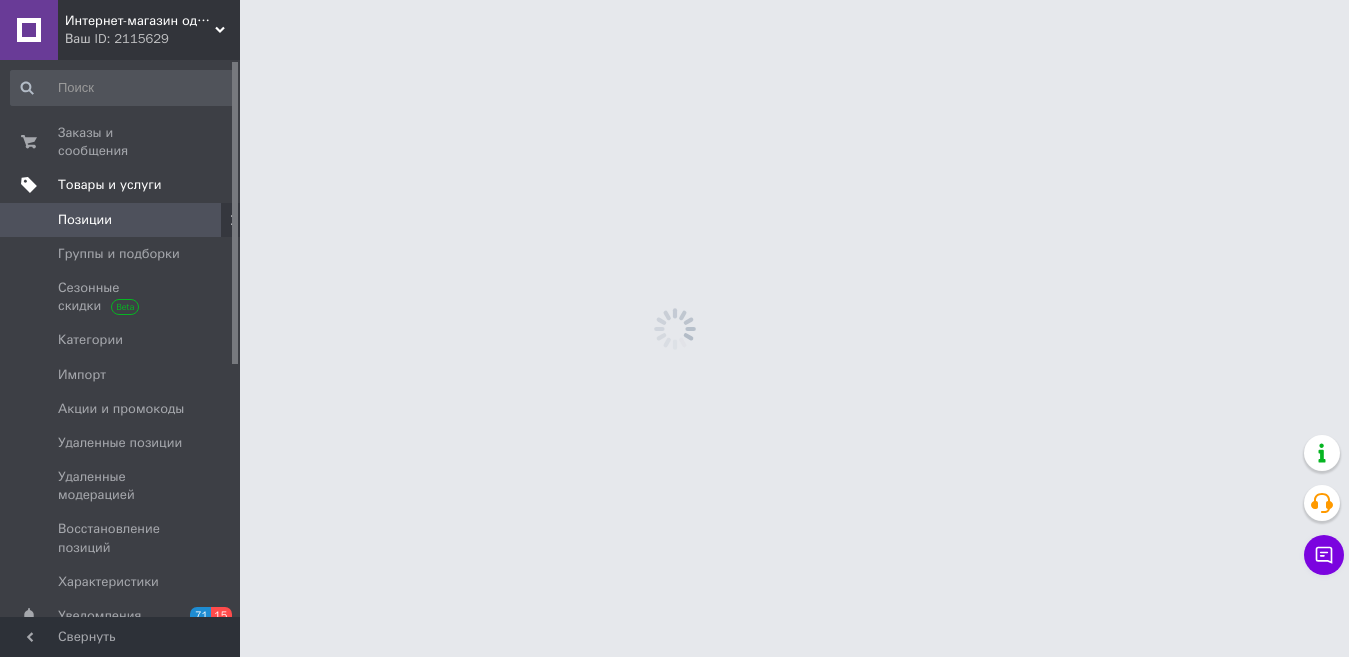 scroll, scrollTop: 0, scrollLeft: 0, axis: both 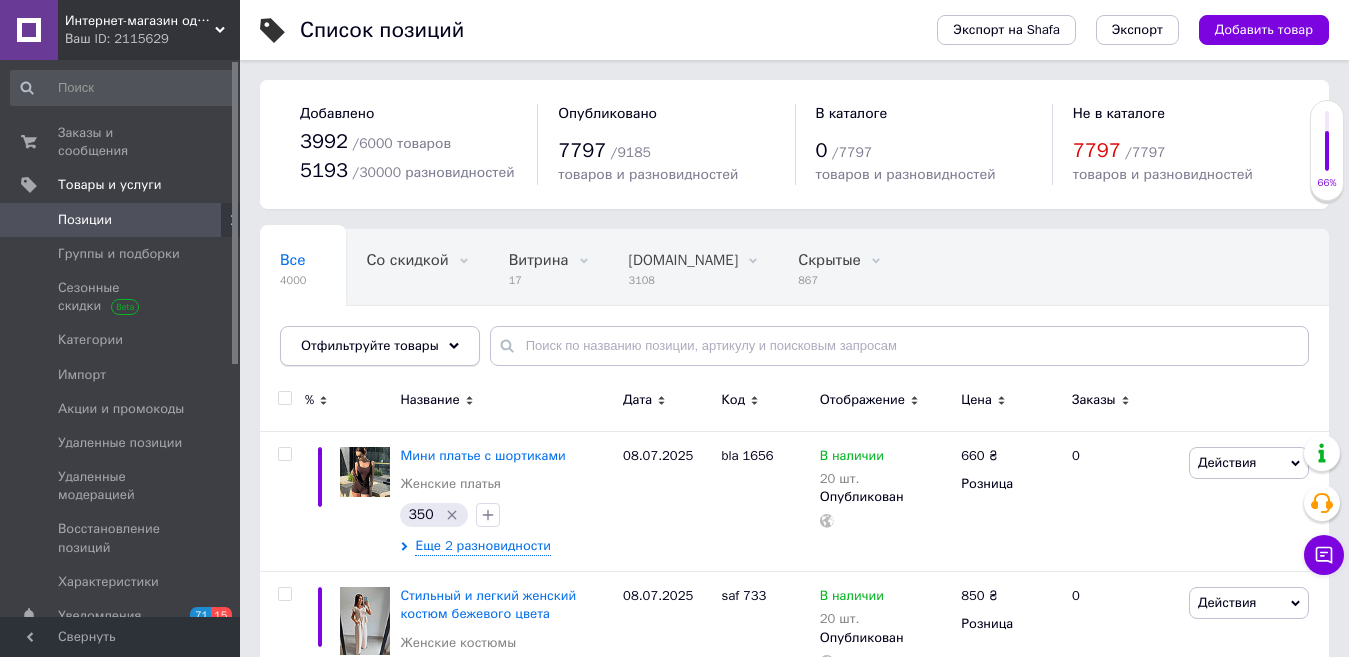 click 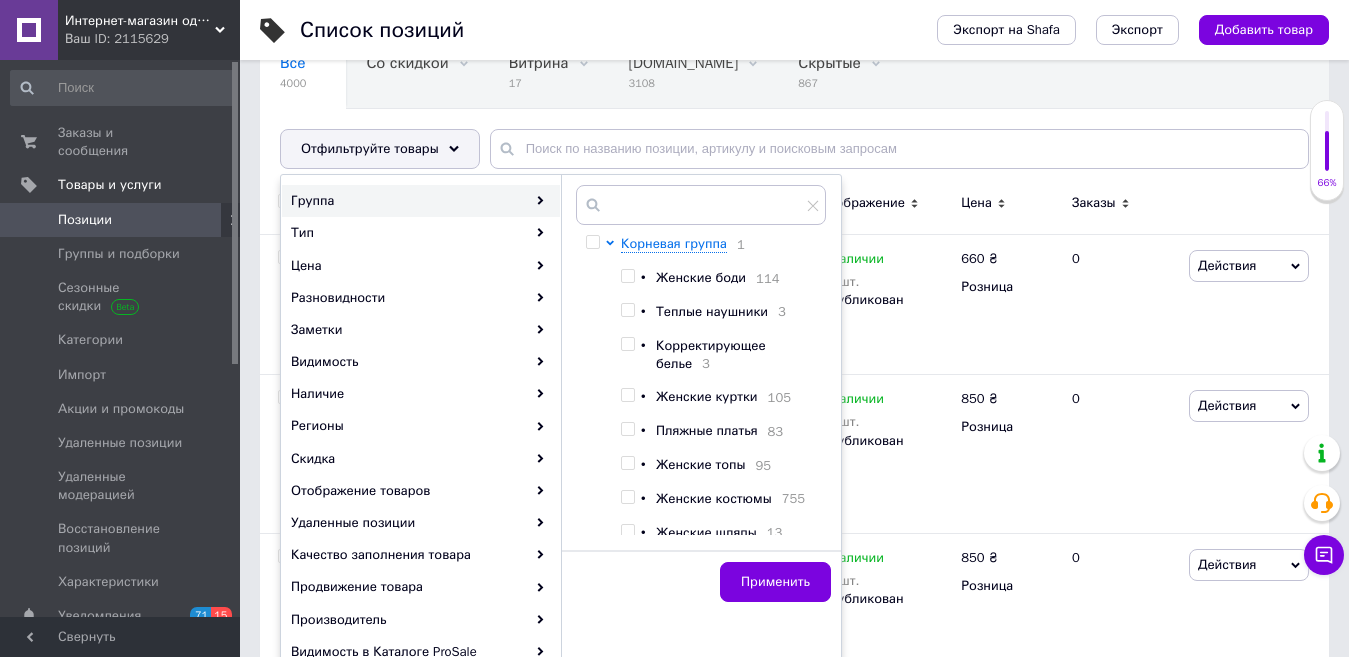 scroll, scrollTop: 200, scrollLeft: 0, axis: vertical 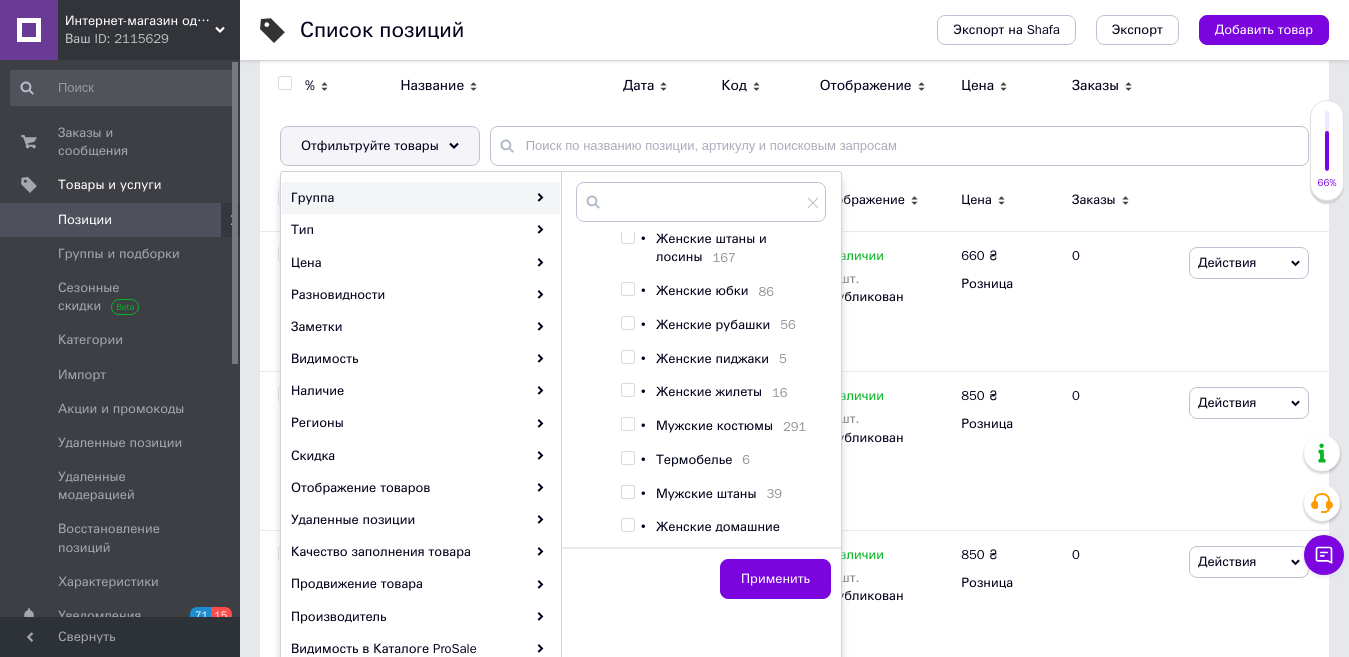 click at bounding box center (613, 221) 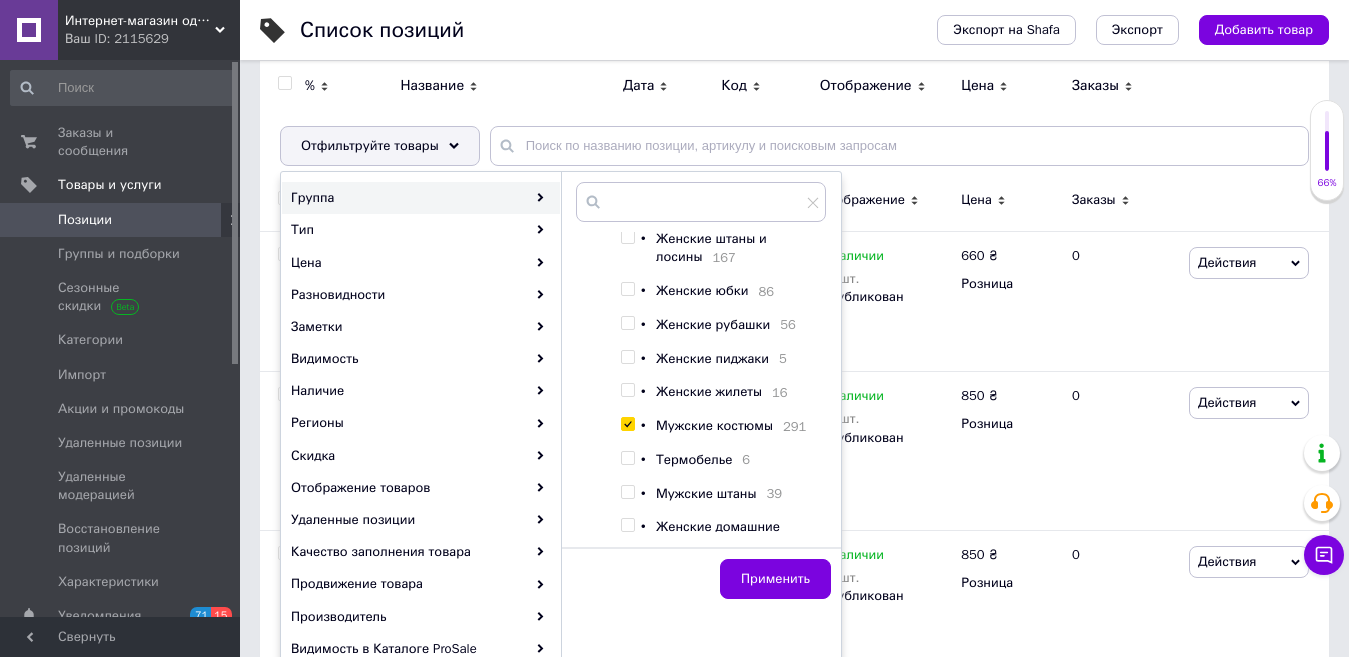 checkbox on "true" 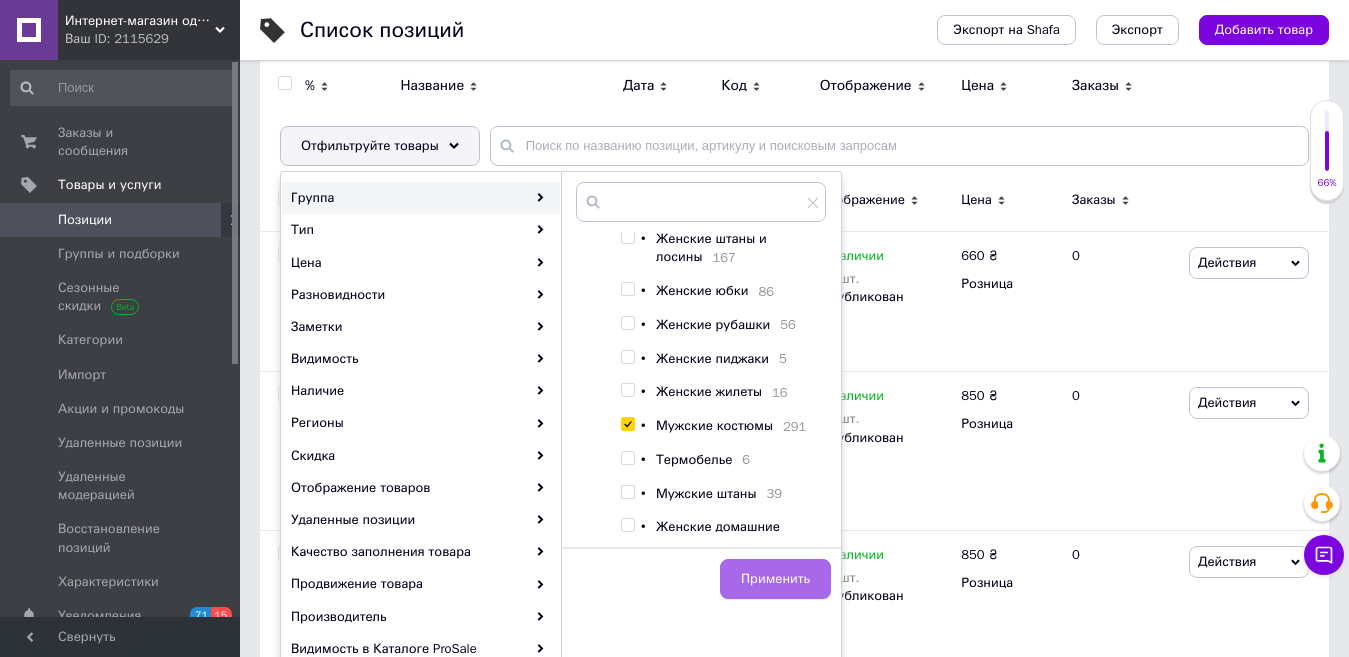 click on "Применить" at bounding box center [775, 579] 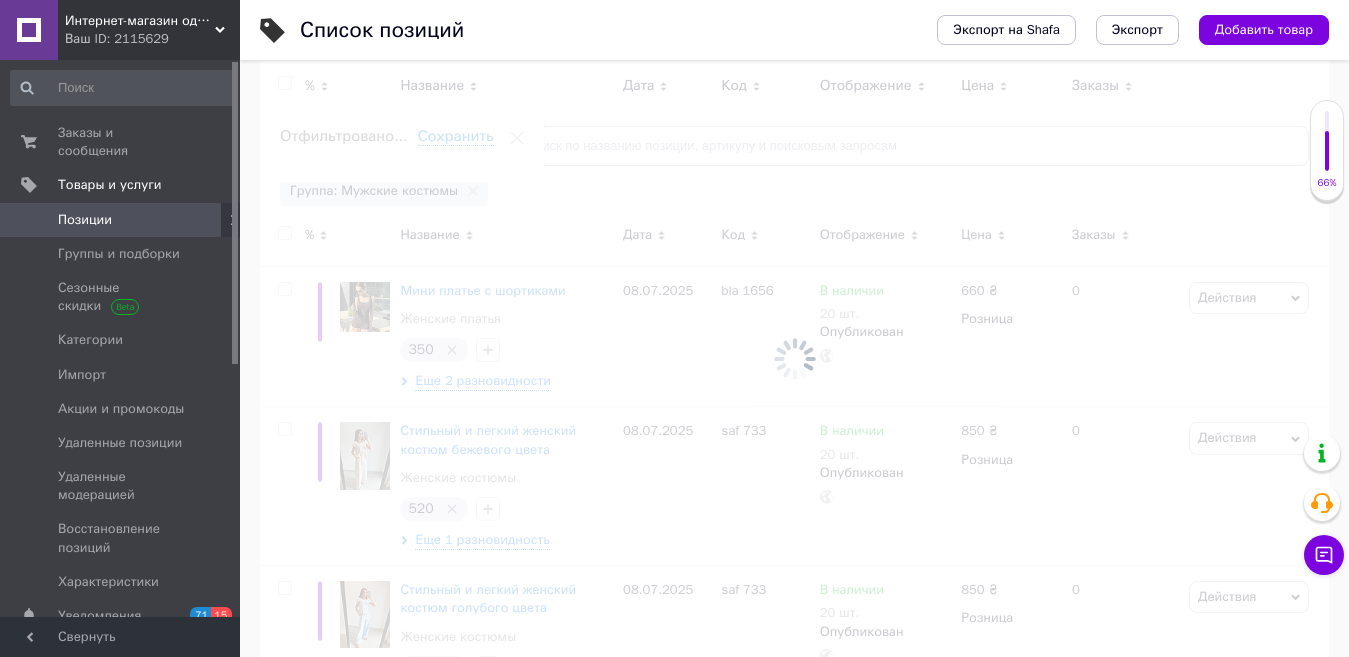 scroll, scrollTop: 0, scrollLeft: 129, axis: horizontal 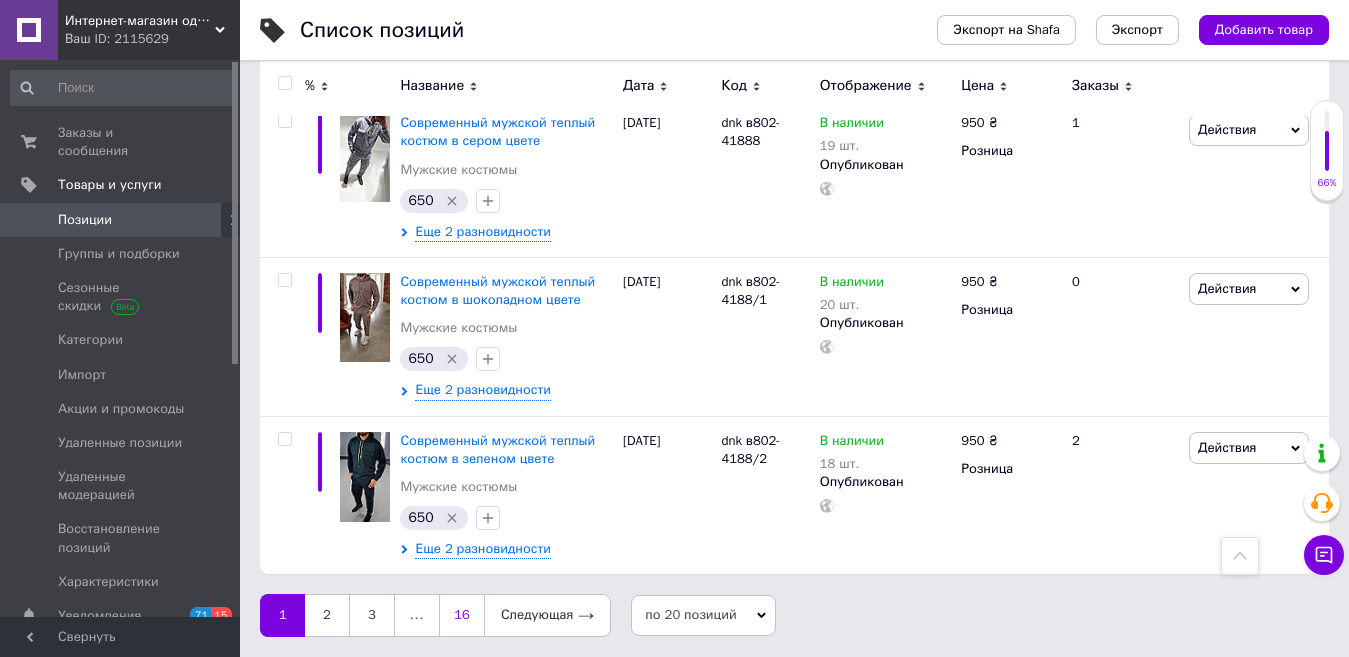click on "16" at bounding box center [461, 615] 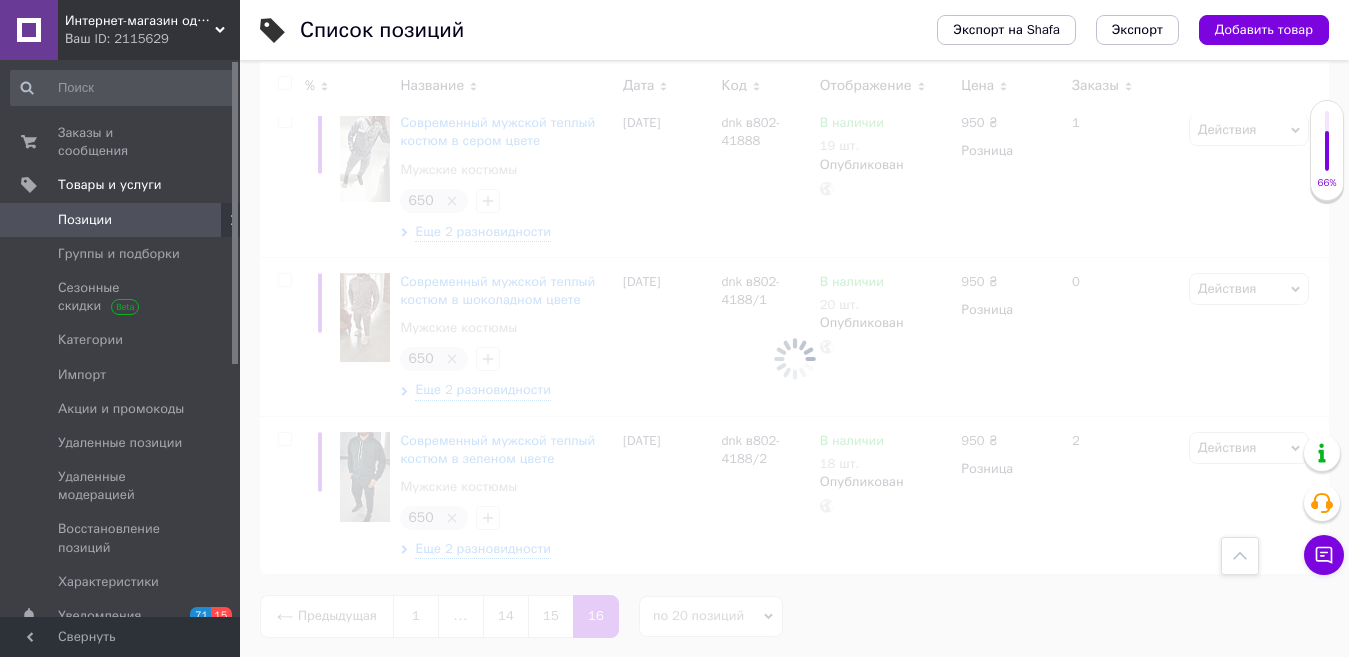 scroll, scrollTop: 1271, scrollLeft: 0, axis: vertical 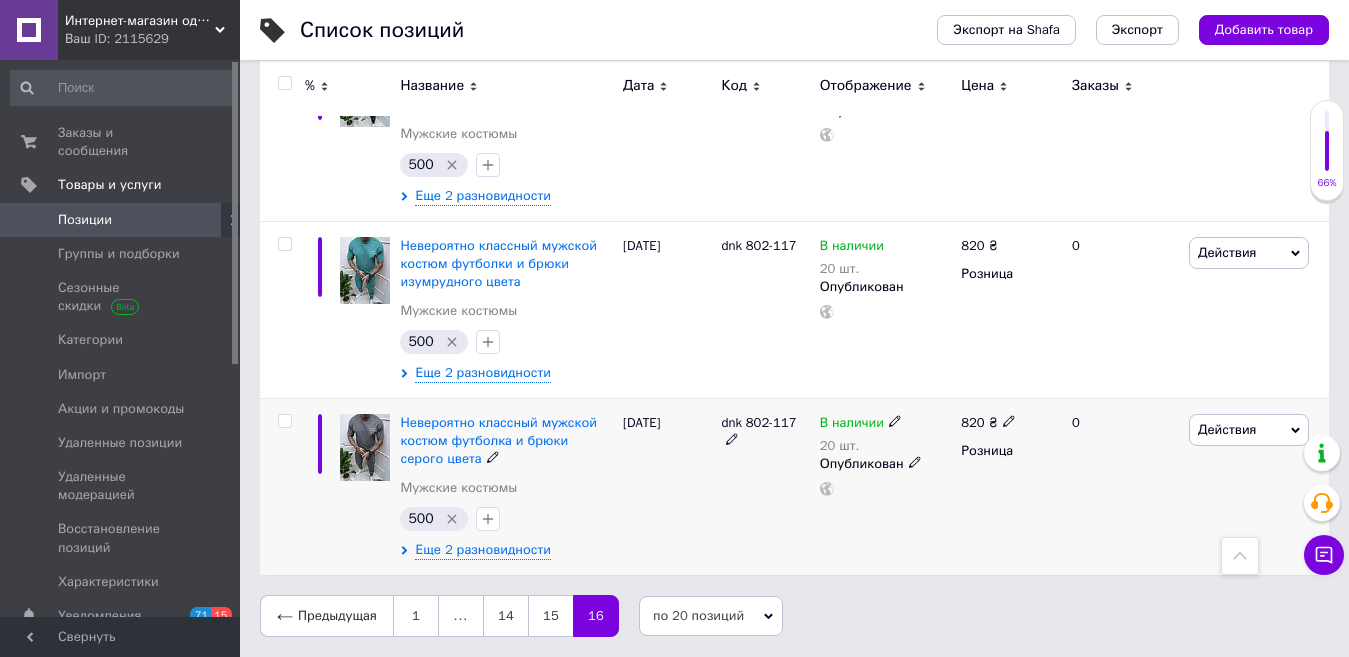 click on "Действия" at bounding box center (1227, 429) 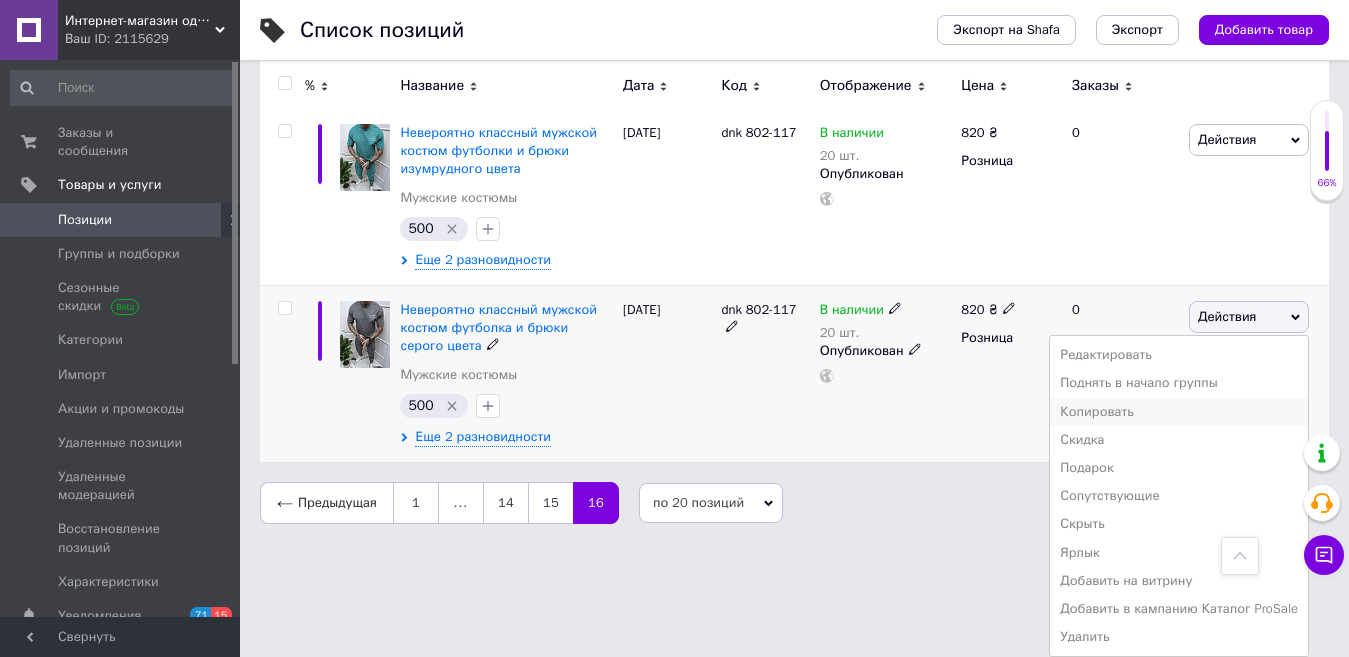 click on "Копировать" at bounding box center (1179, 412) 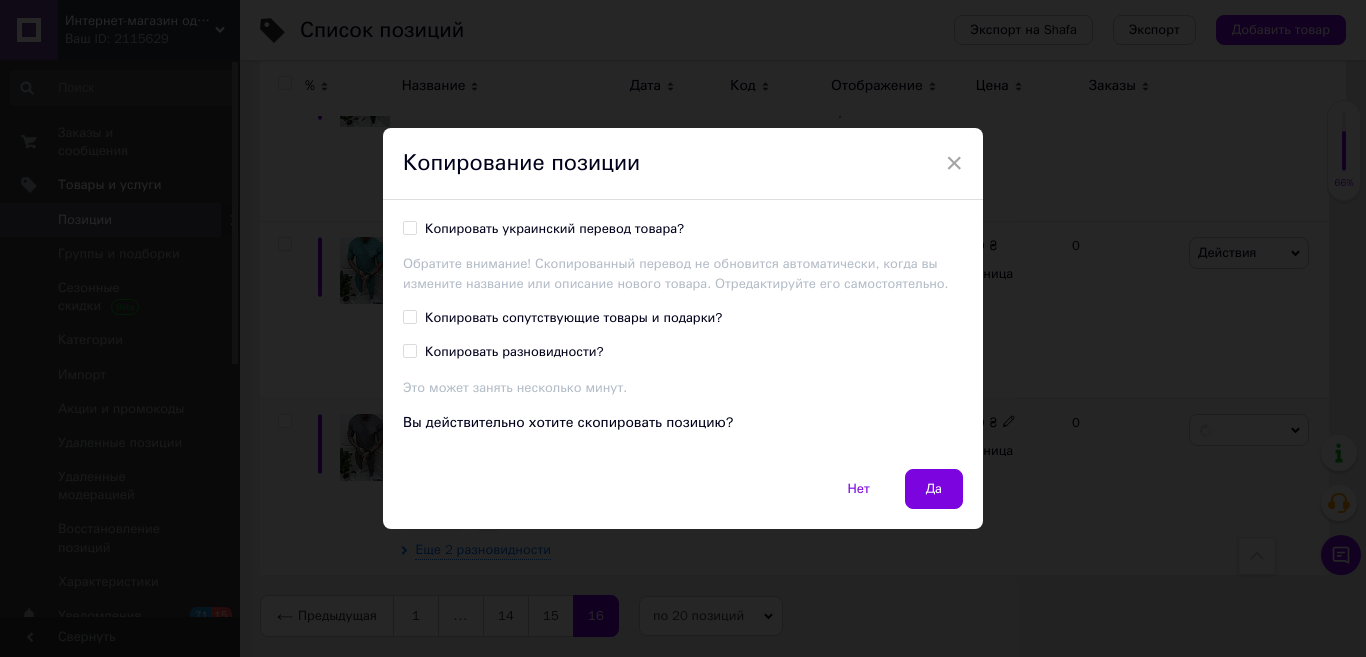 click on "Копировать украинский перевод товара?" at bounding box center [554, 229] 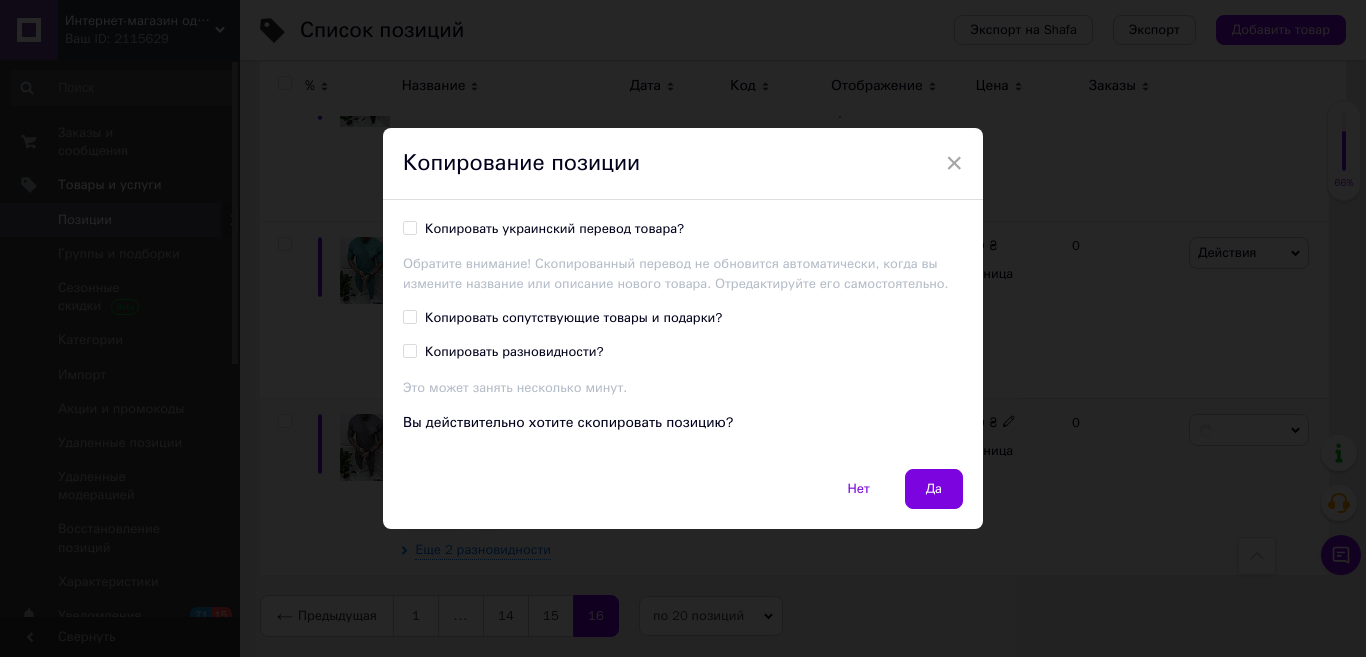 click on "Копировать украинский перевод товара?" at bounding box center (409, 227) 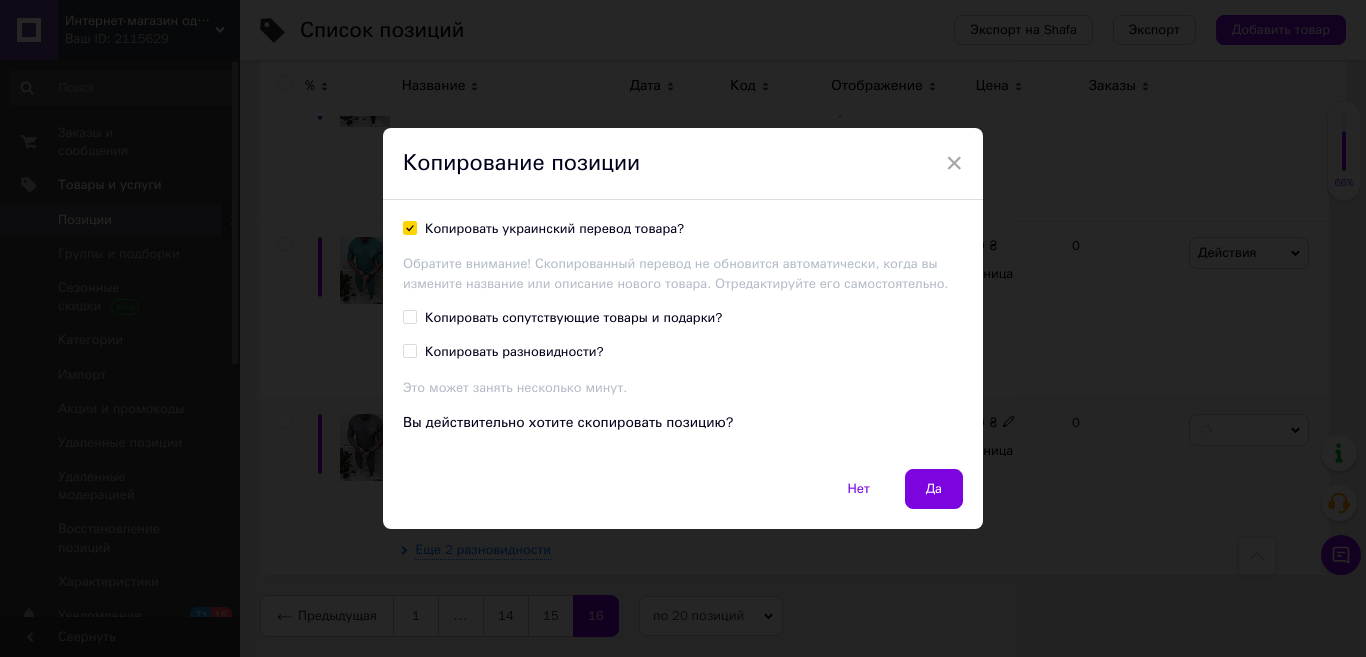 checkbox on "true" 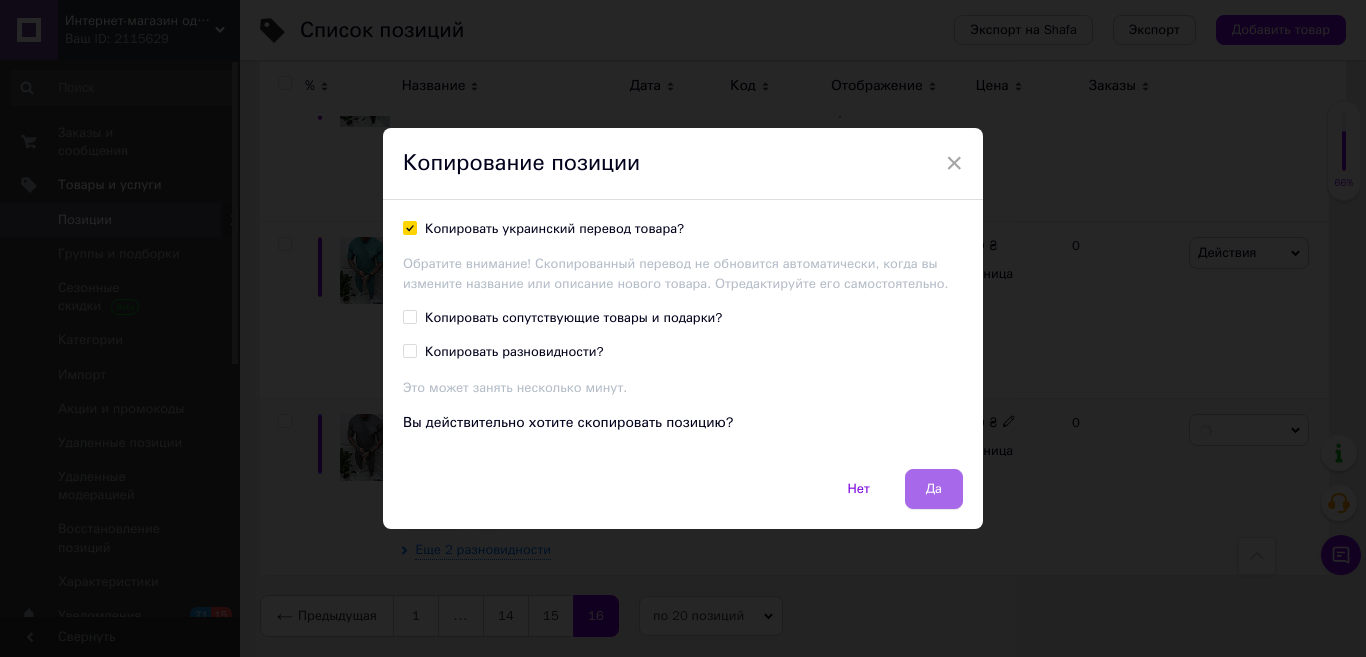 click on "Да" at bounding box center [934, 489] 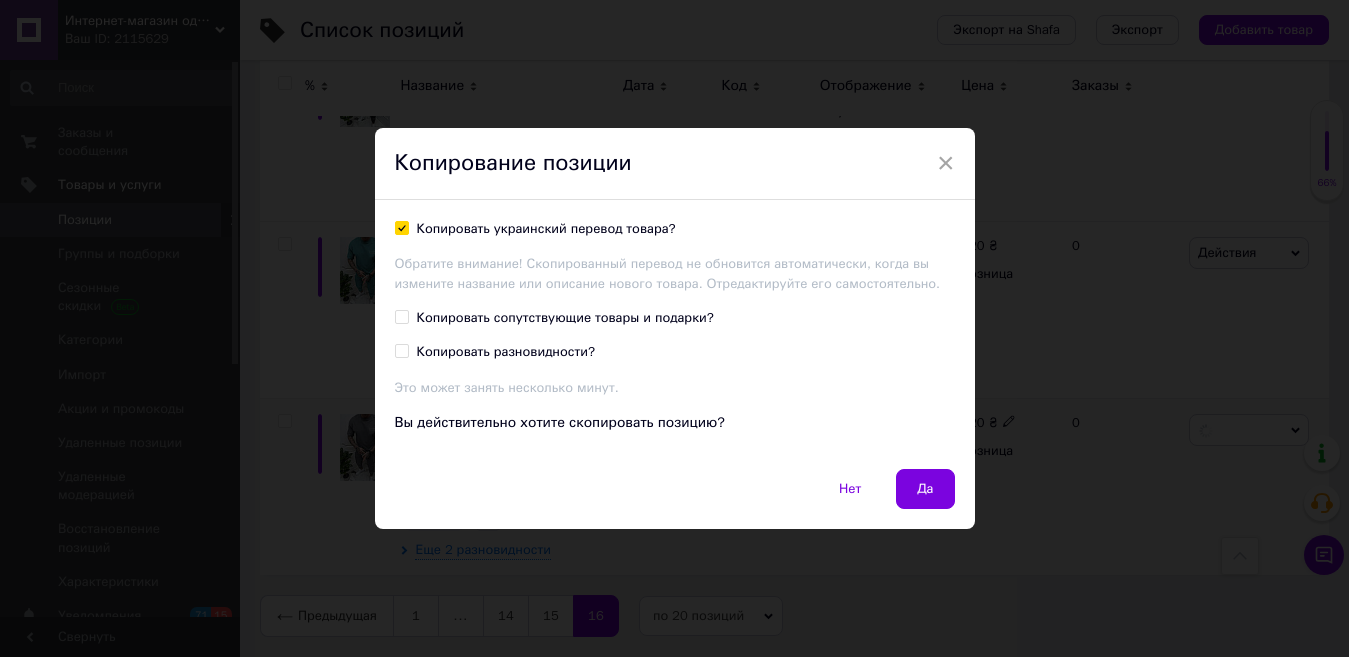 scroll, scrollTop: 0, scrollLeft: 129, axis: horizontal 